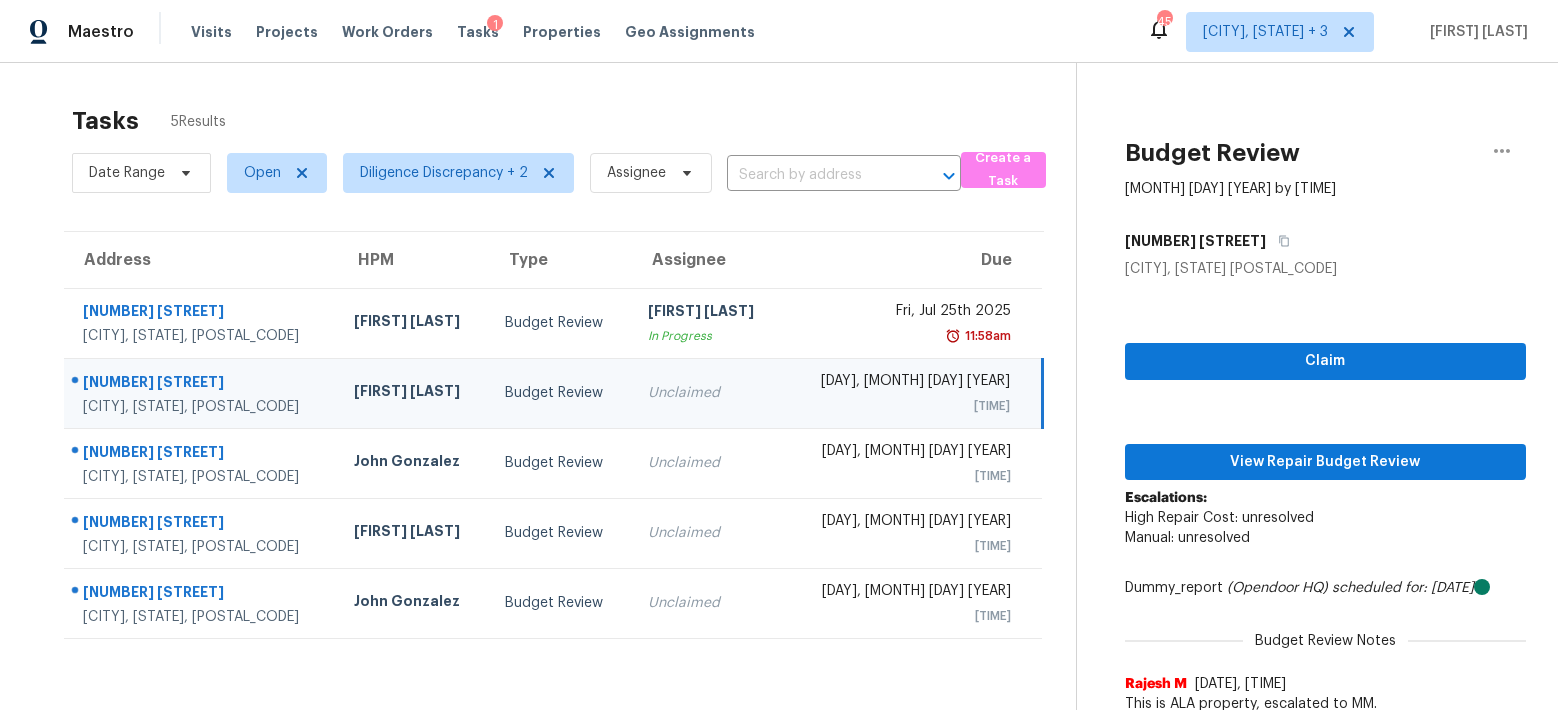 scroll, scrollTop: 0, scrollLeft: 0, axis: both 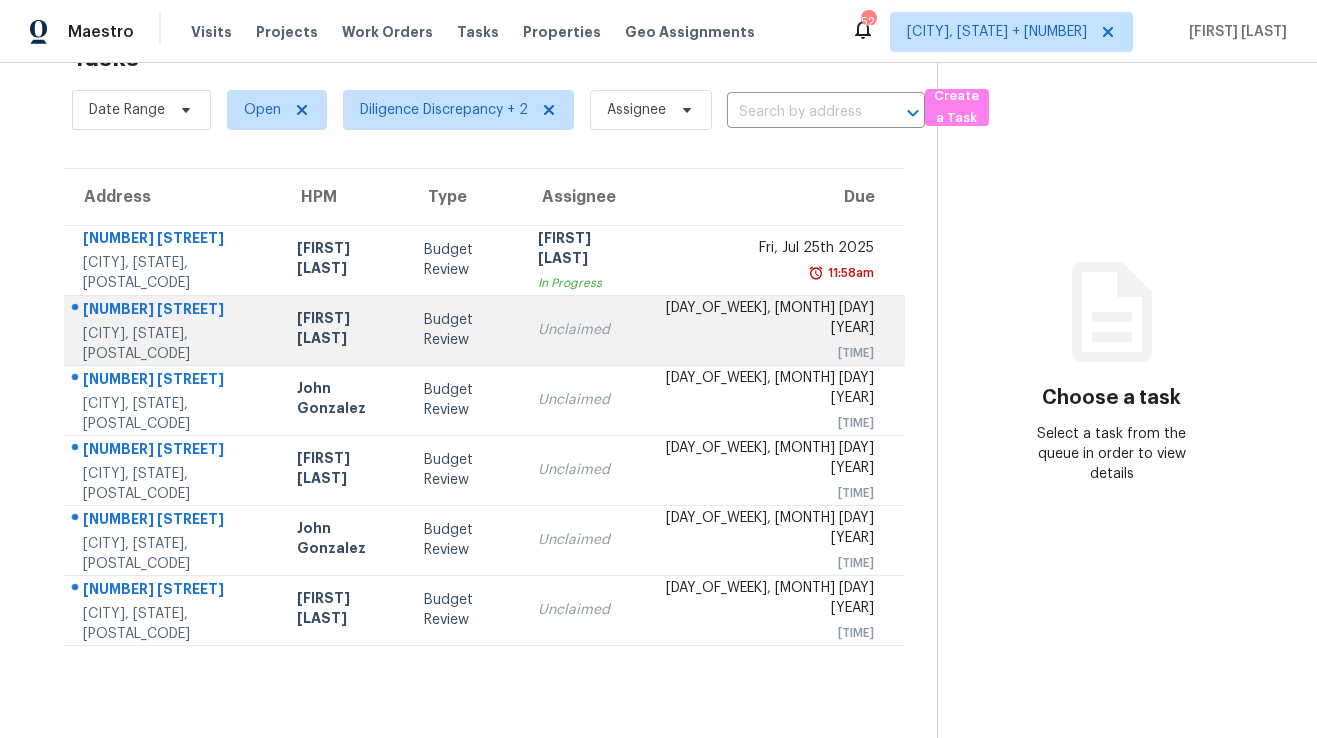 click on "Unclaimed" at bounding box center (585, 330) 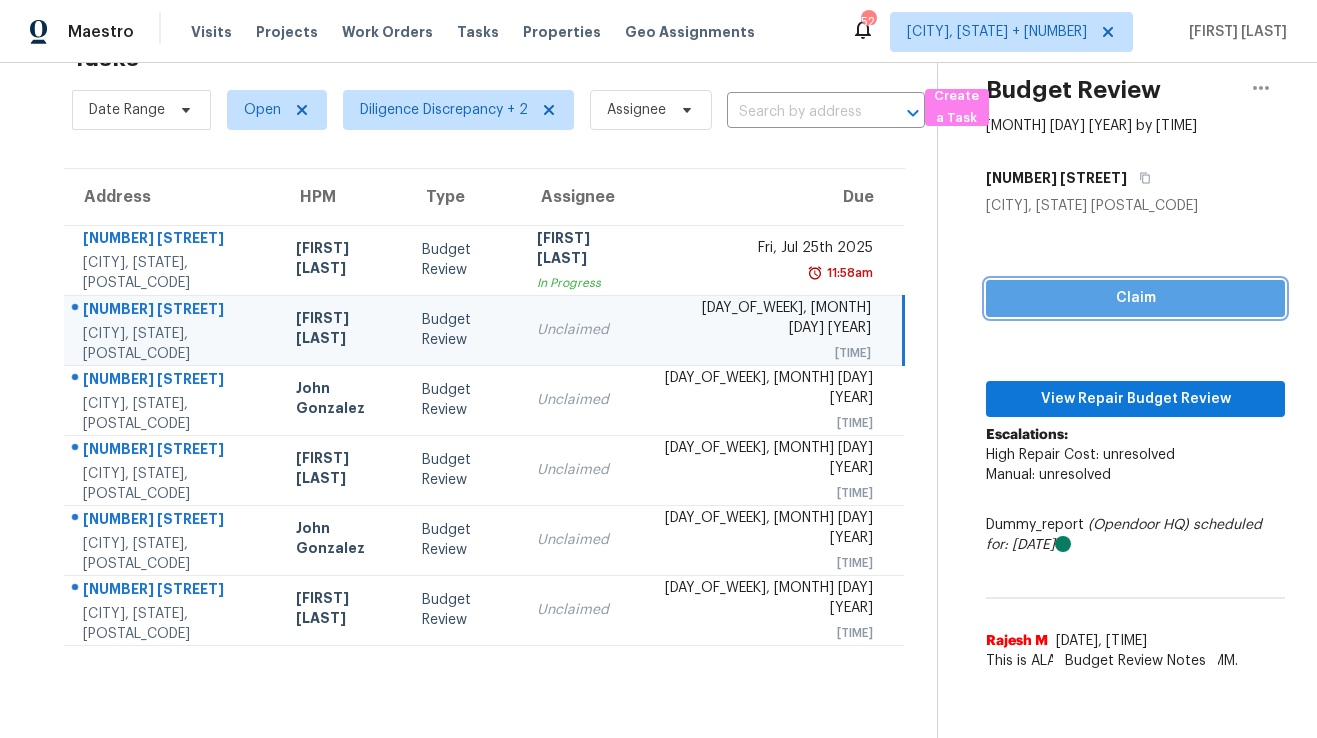 click on "Claim" at bounding box center (1135, 298) 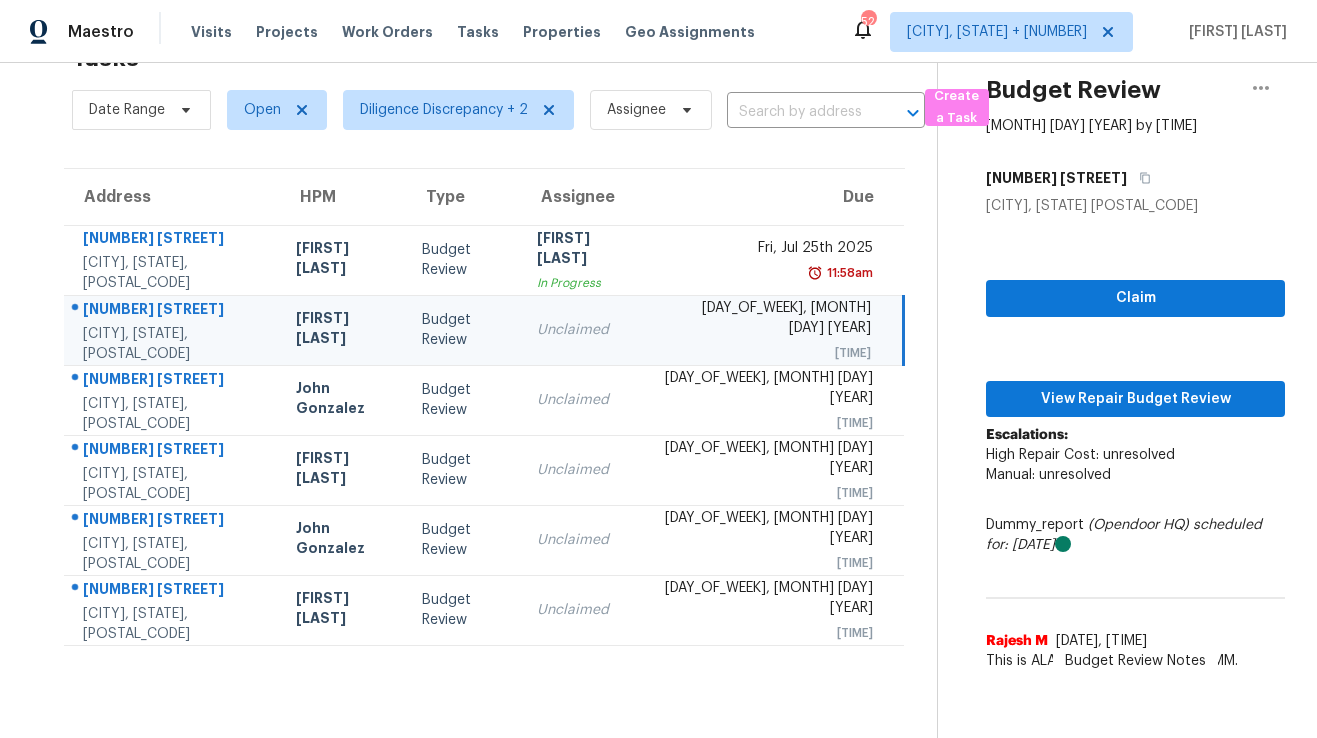 click on "Claim View Repair Budget Review Escalations:  High Repair Cost: unresolved Manual: unresolved Dummy_report   (Opendoor HQ)    scheduled for: 8/6/2025  Budget Review Notes Rajesh M 8/6/25, 9:41 This is ALA property, escalated to MM." at bounding box center (1135, 448) 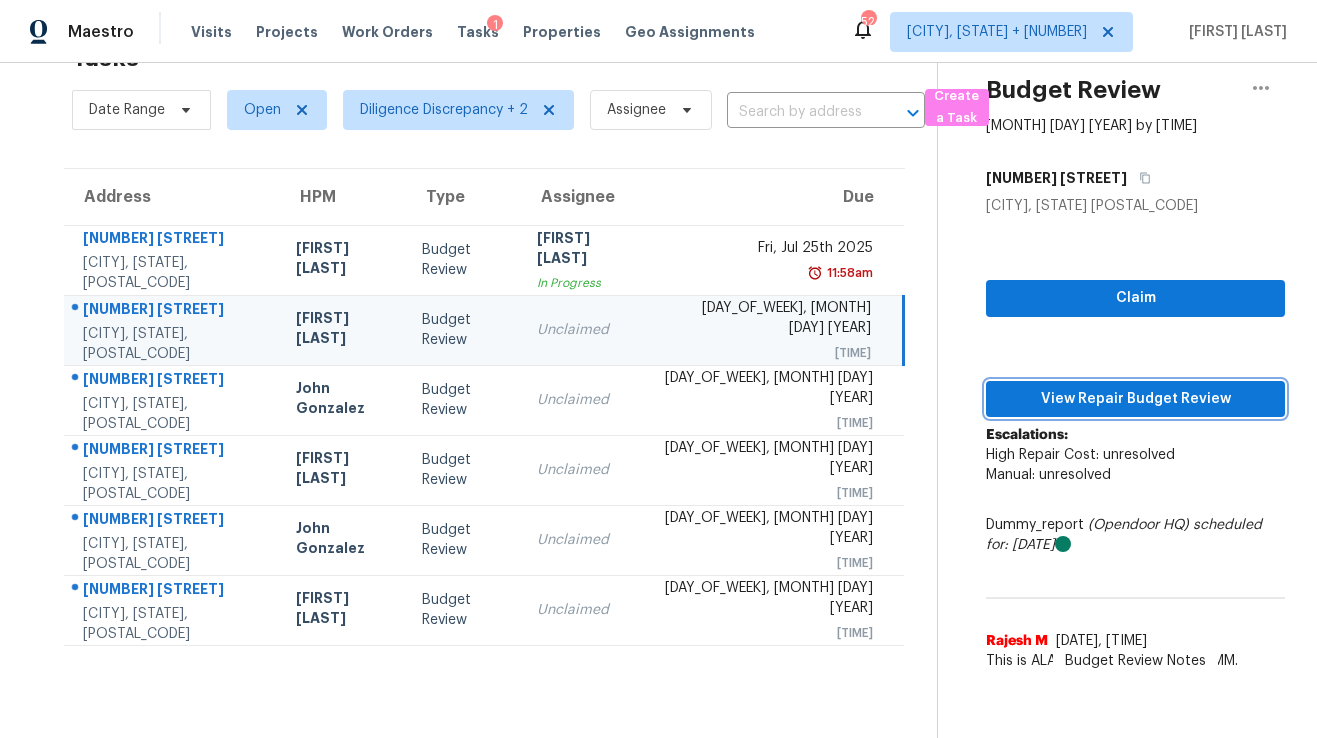 click on "View Repair Budget Review" at bounding box center [1135, 399] 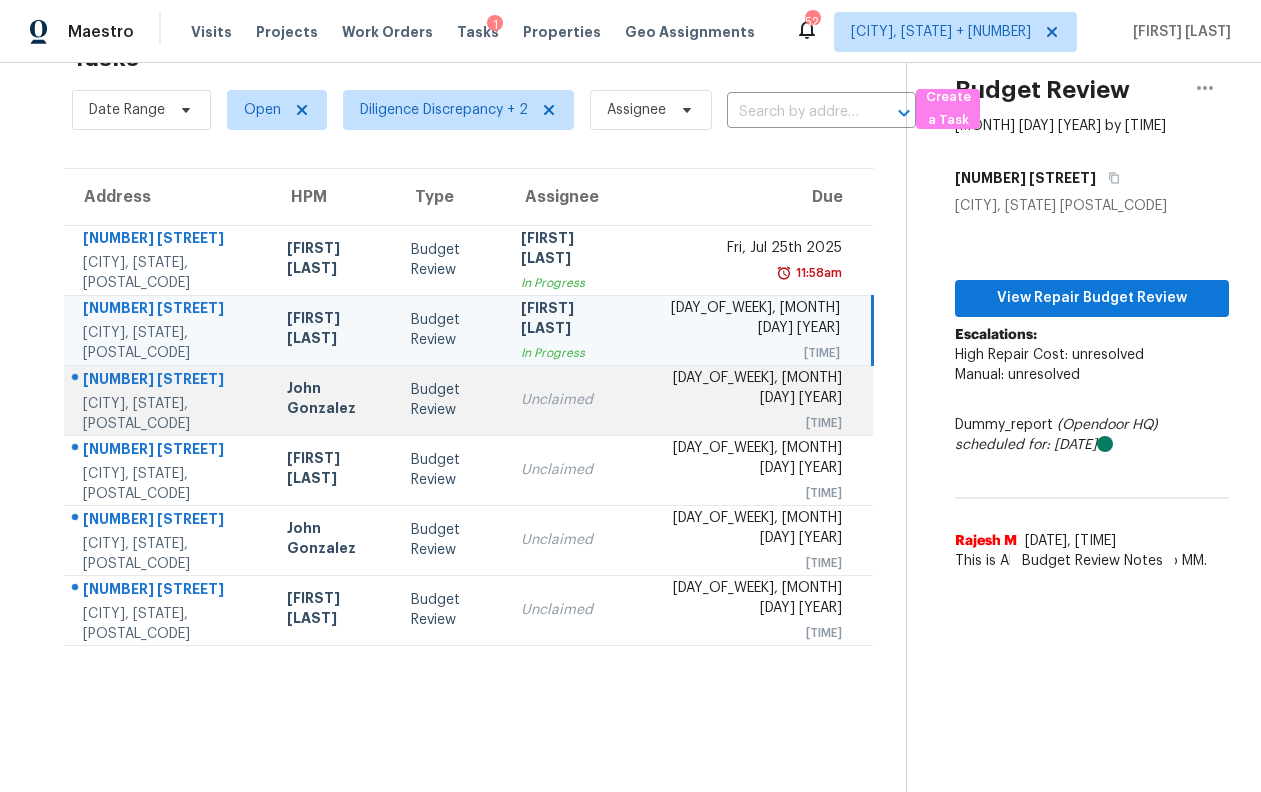 click on "Unclaimed" at bounding box center [567, 400] 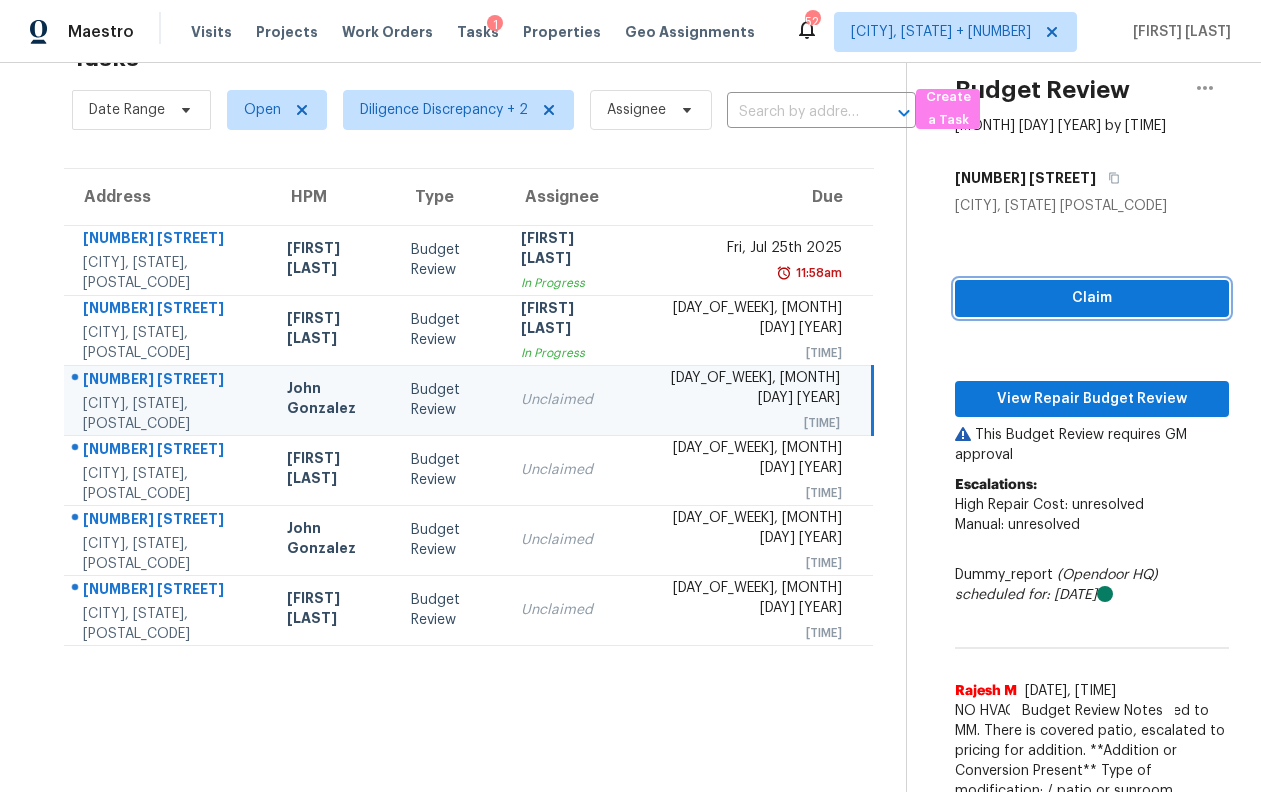 click on "Claim" at bounding box center [1092, 298] 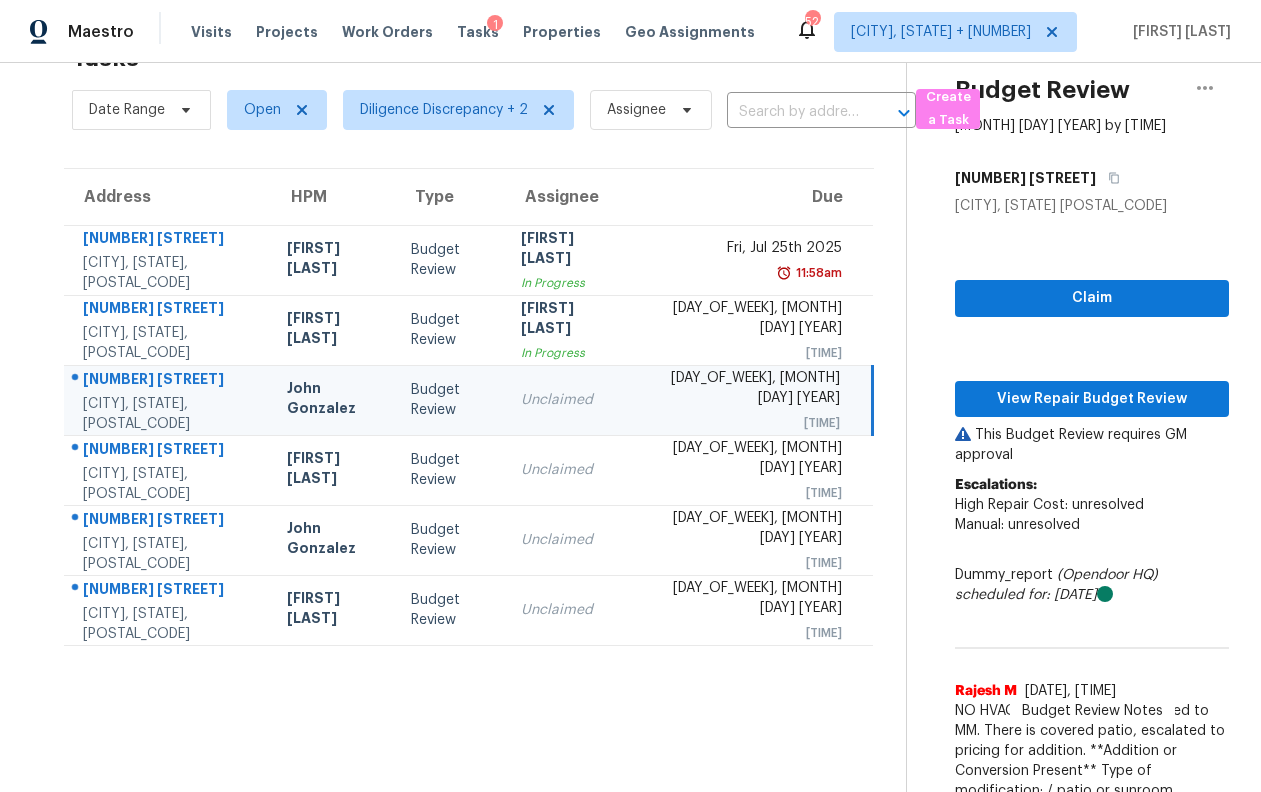 click on "Claim View Repair Budget Review This Budget Review requires GM approval Escalations:  High Repair Cost: unresolved Manual: unresolved Dummy_report   (Opendoor HQ)    scheduled for: 8/6/2025  Budget Review Notes Rajesh M 8/6/25, 11:2 NO HVAC in the property, escalated to MM. There is covered patio, escalated to pricing for addition.
**Addition or Conversion Present**
Type of modification: / patio or sunroom conversion
Permit Status: Unknown
HVAC Present:No
Construction Quality: Professional or on par with home
Functional Obsolesce or impact of conversion: None
Recommended Homes Team Action: Leave as is with no repairs needed
Other Notes: escalated to pricing, John Gonzalez 8/5/25, 20:28" at bounding box center [1092, 701] 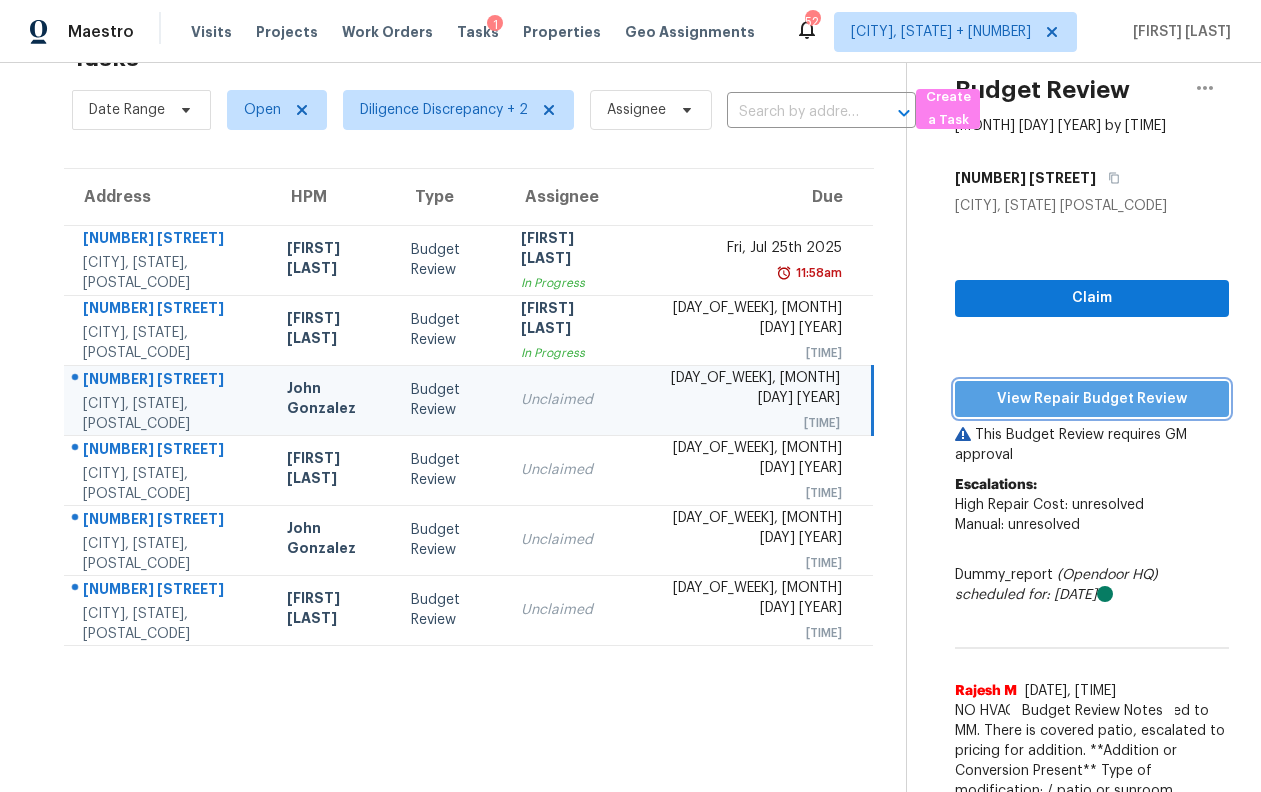 click on "View Repair Budget Review" at bounding box center [1092, 399] 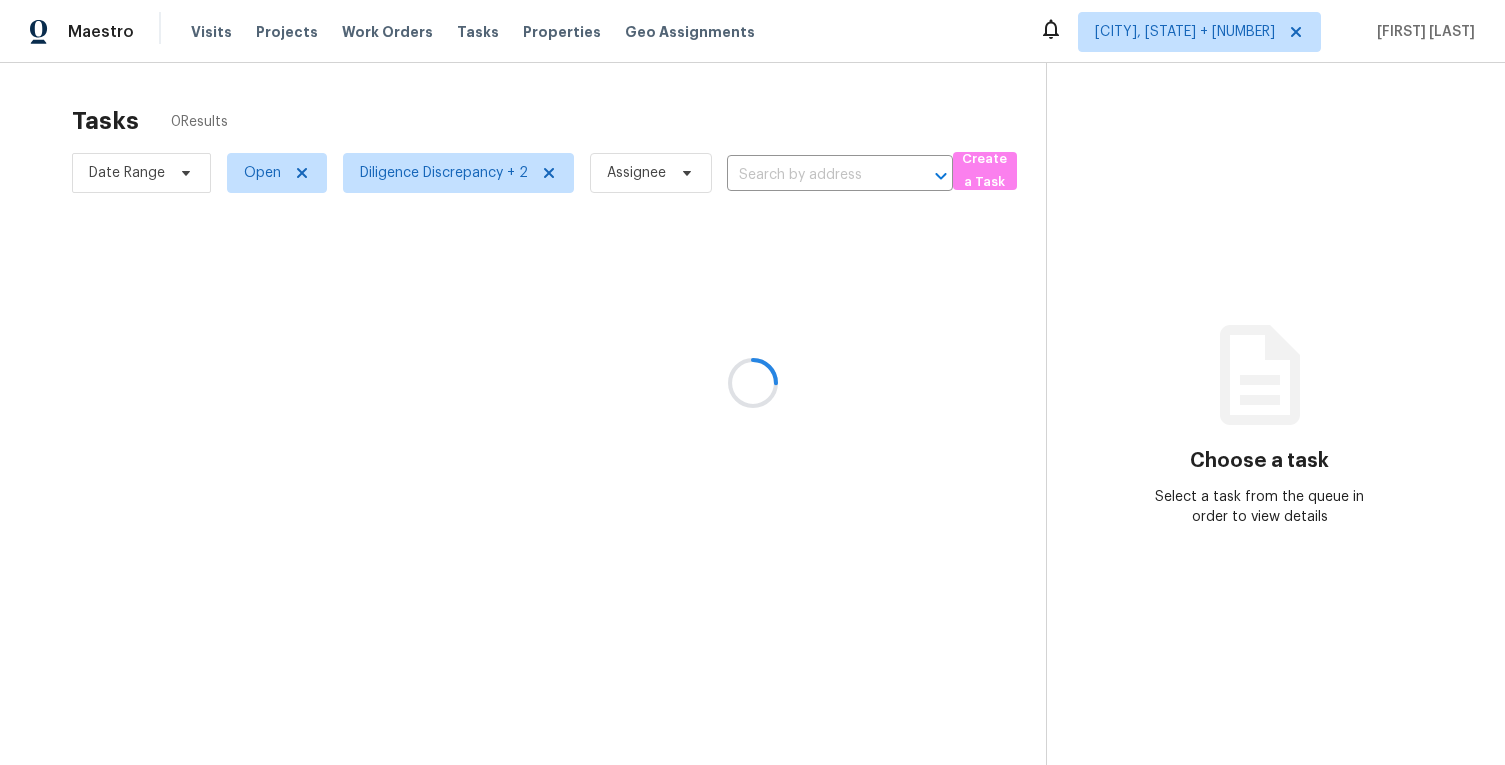 scroll, scrollTop: 0, scrollLeft: 0, axis: both 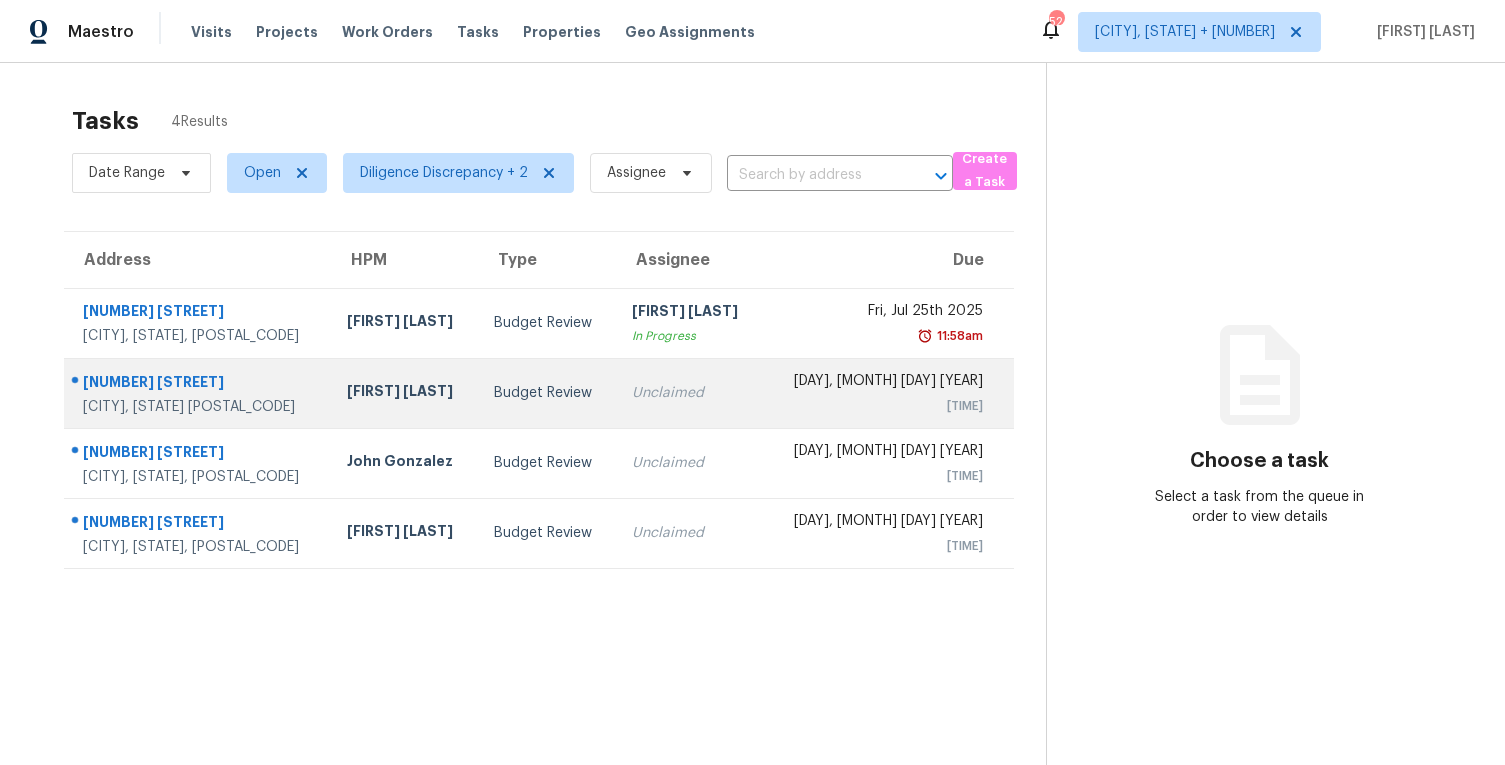 click on "Unclaimed" at bounding box center [689, 393] 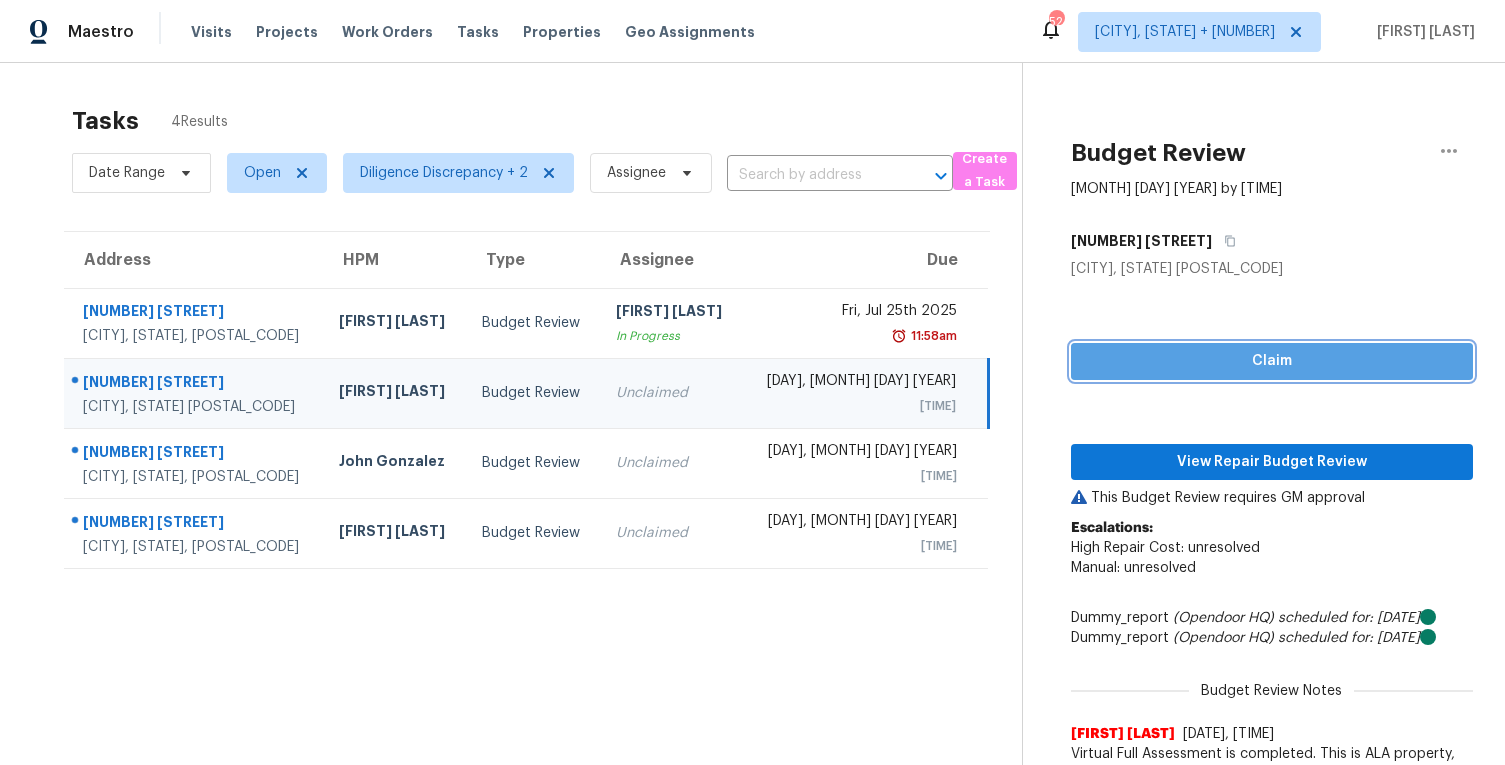 click on "Claim" at bounding box center (1272, 361) 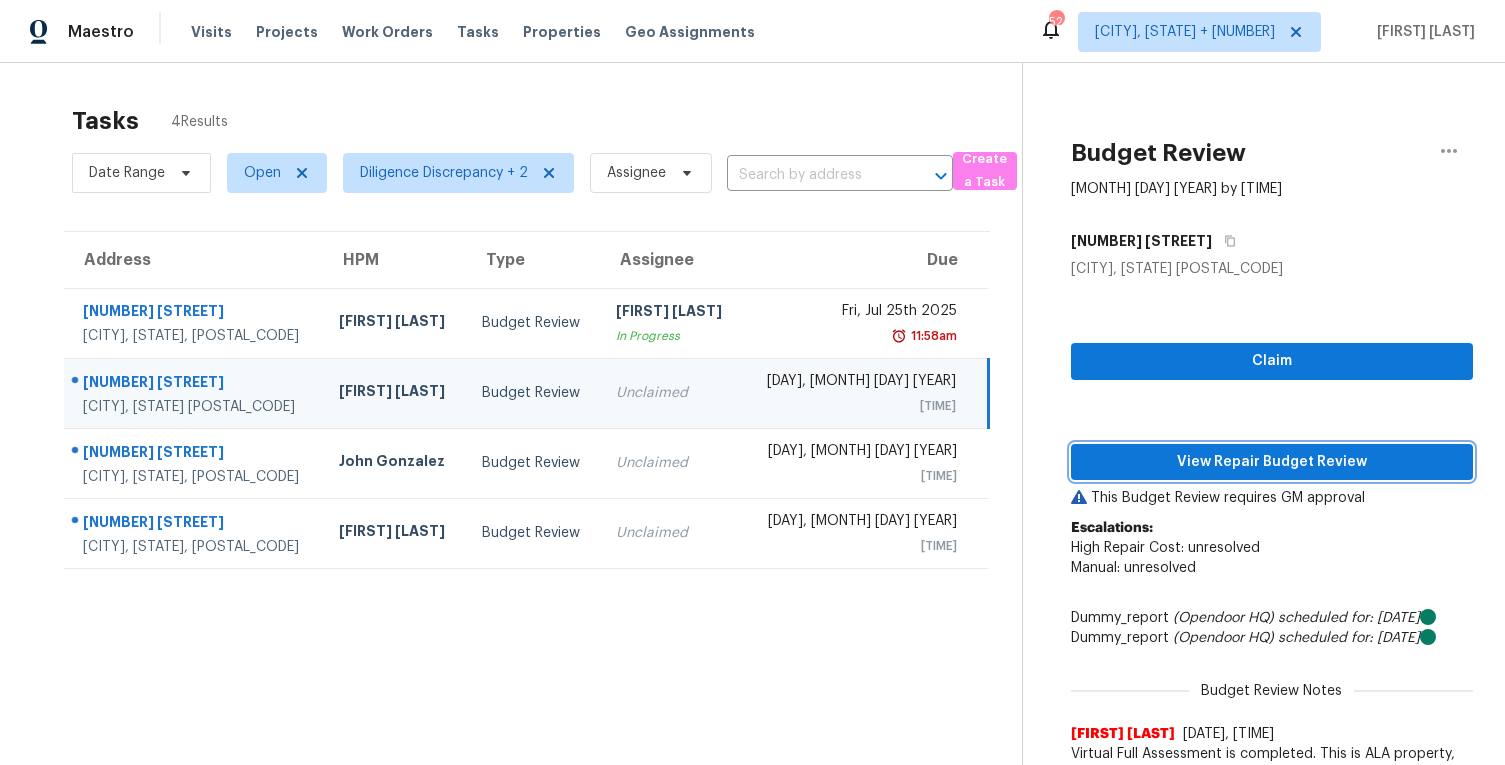 click on "View Repair Budget Review" at bounding box center [1272, 462] 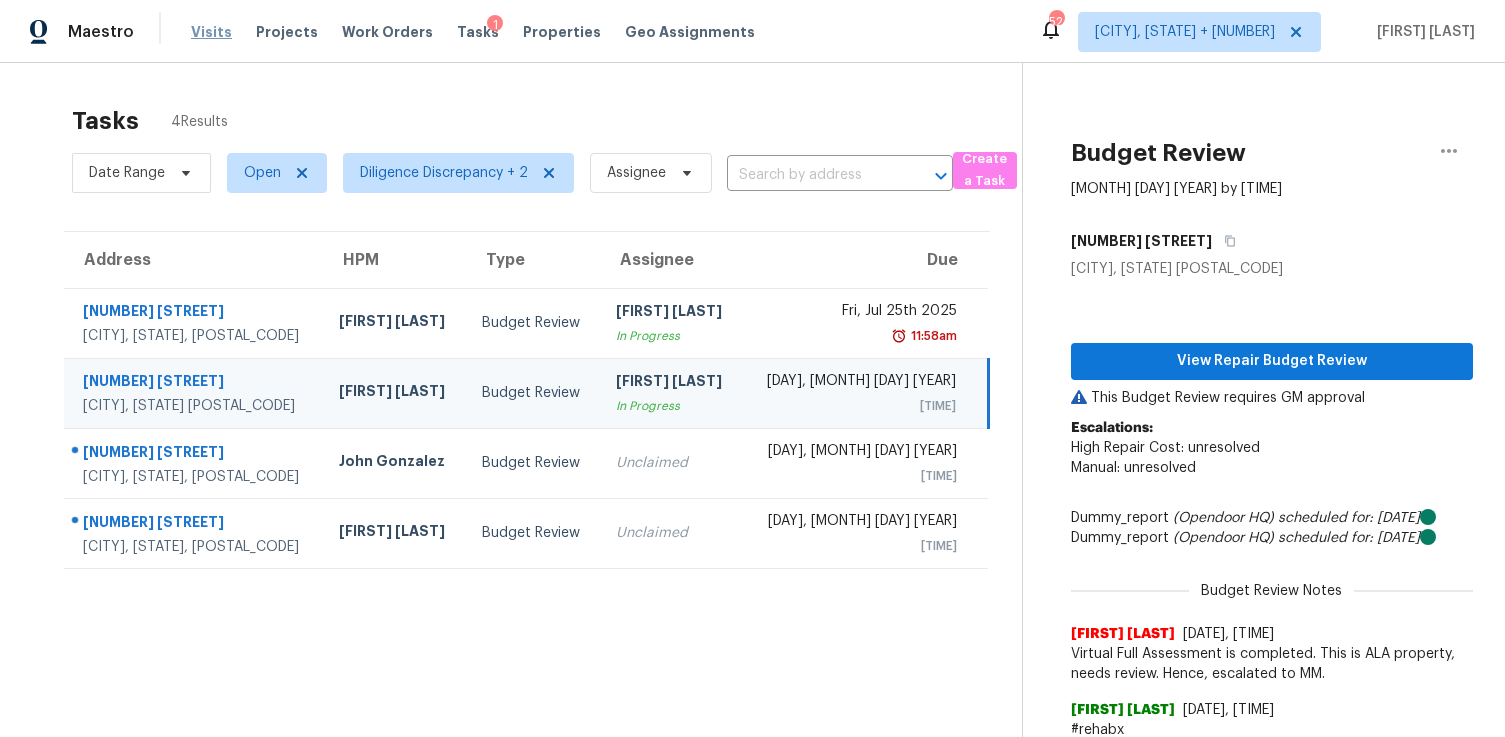 click on "Visits" at bounding box center (211, 32) 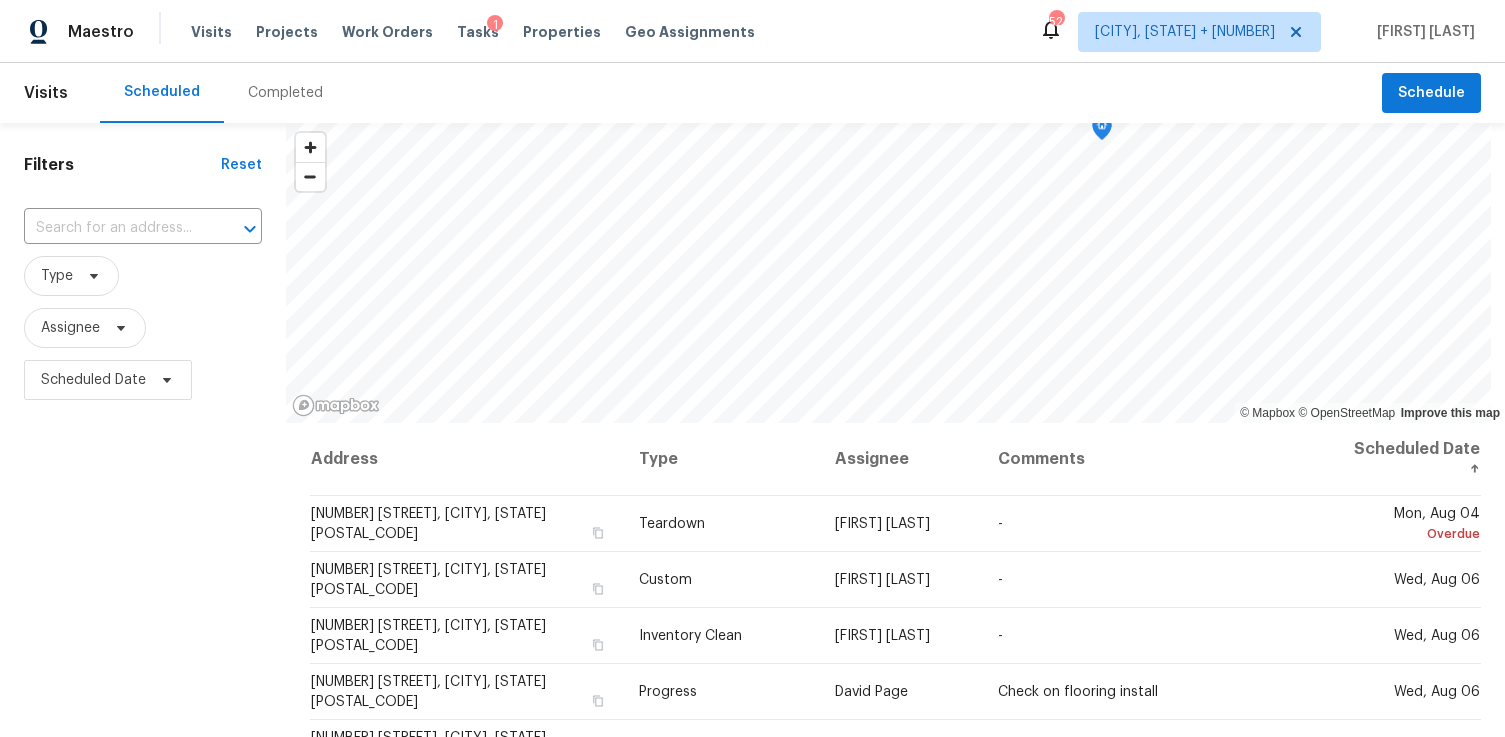 click on "Completed" at bounding box center (285, 93) 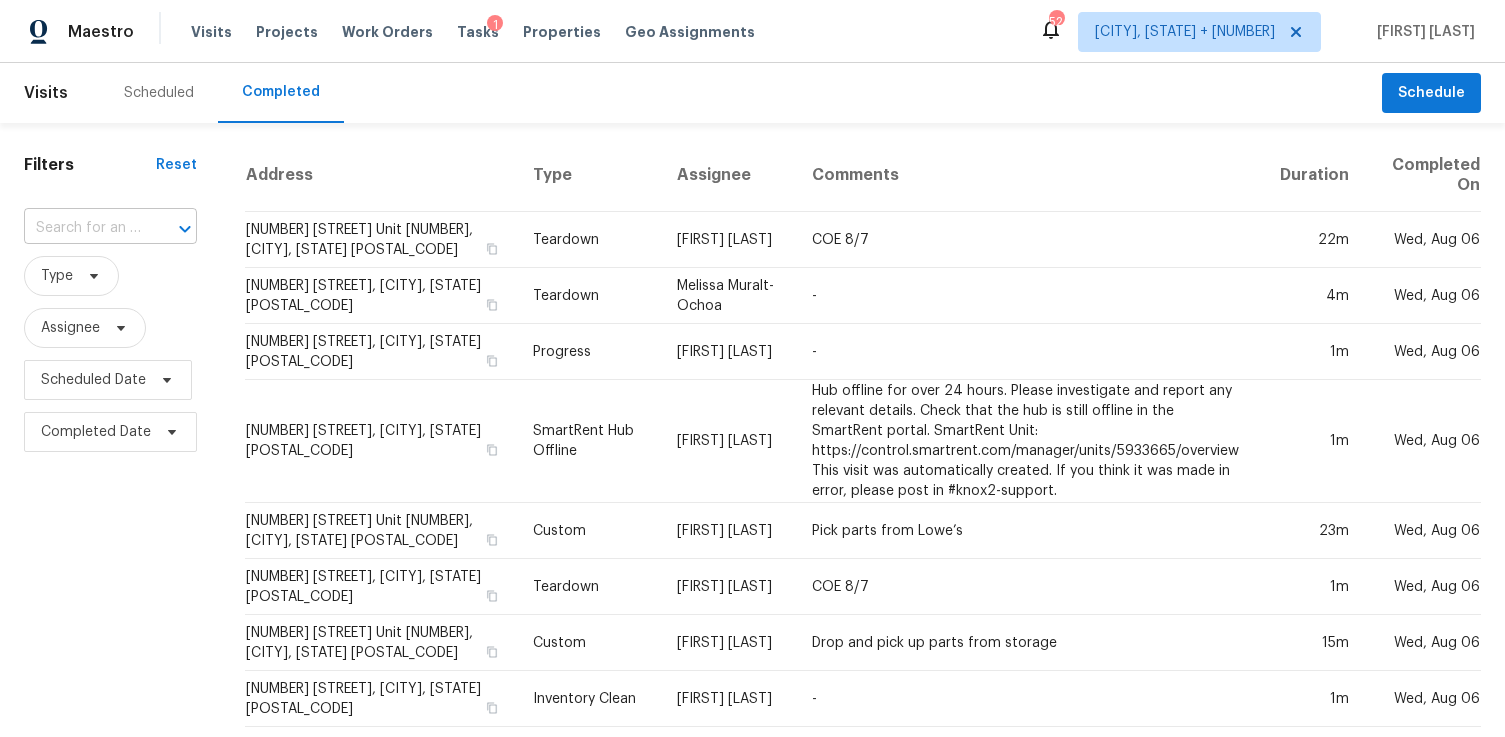 click at bounding box center (82, 228) 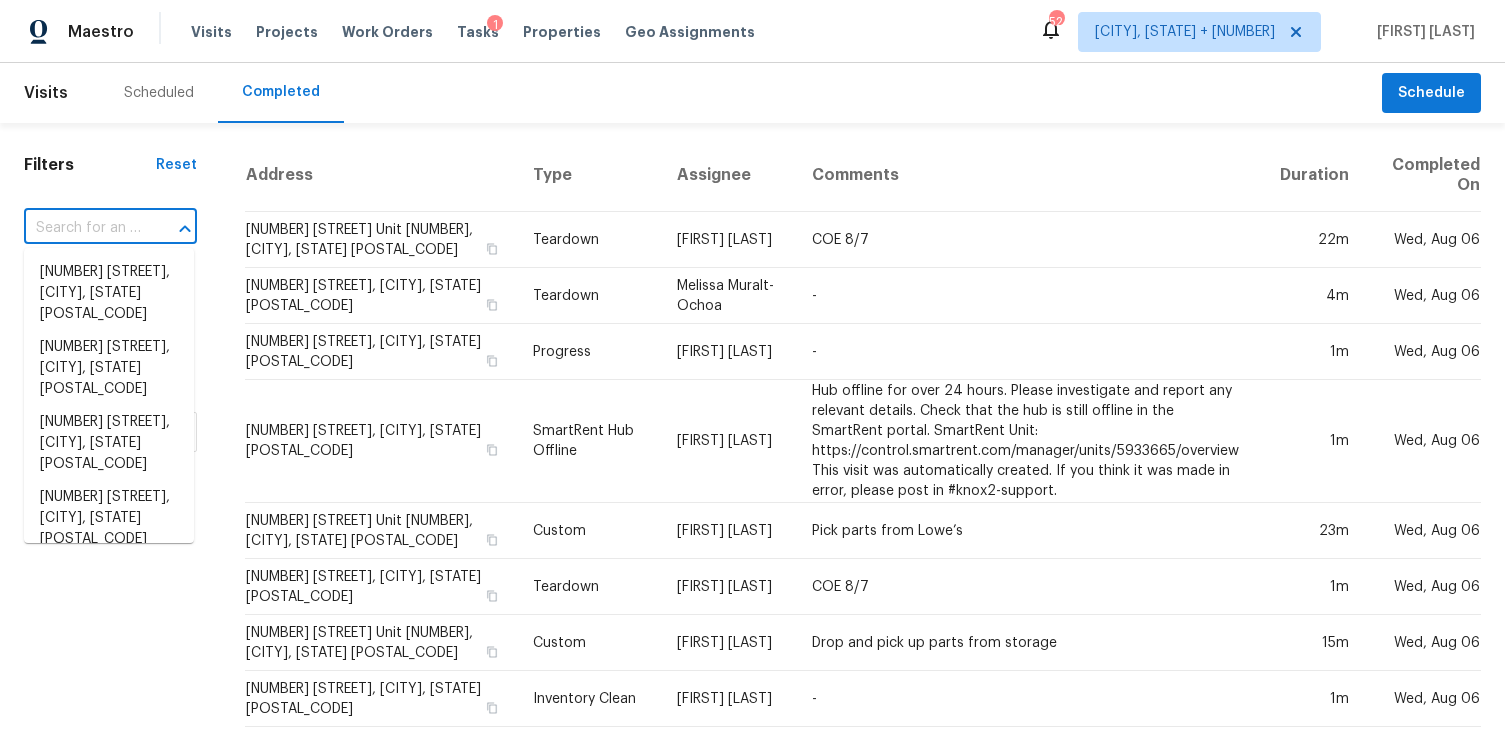 paste on "[NUMBER] [STREET], [CITY], [STATE] [POSTAL_CODE]" 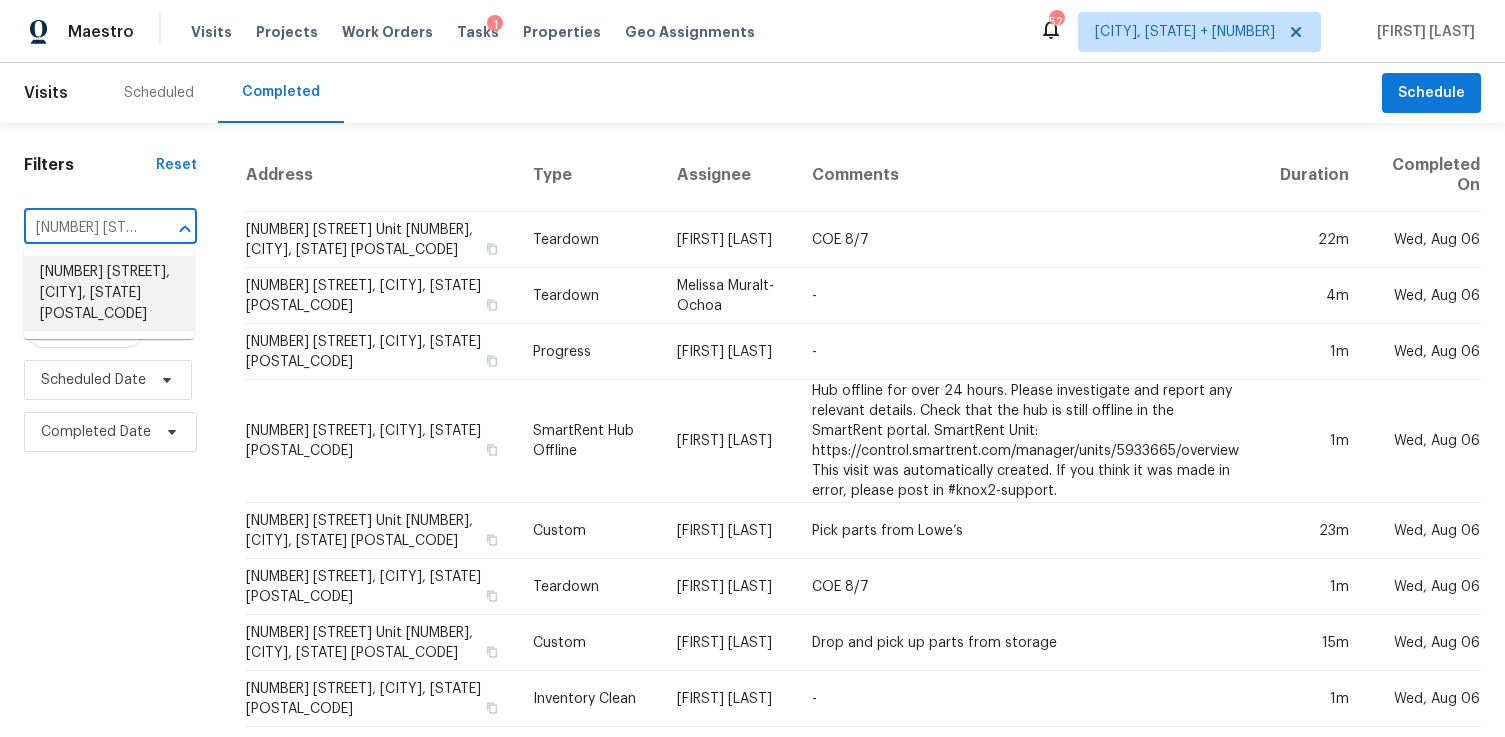 click on "[NUMBER] [STREET], [CITY], [STATE] [POSTAL_CODE]" at bounding box center (109, 293) 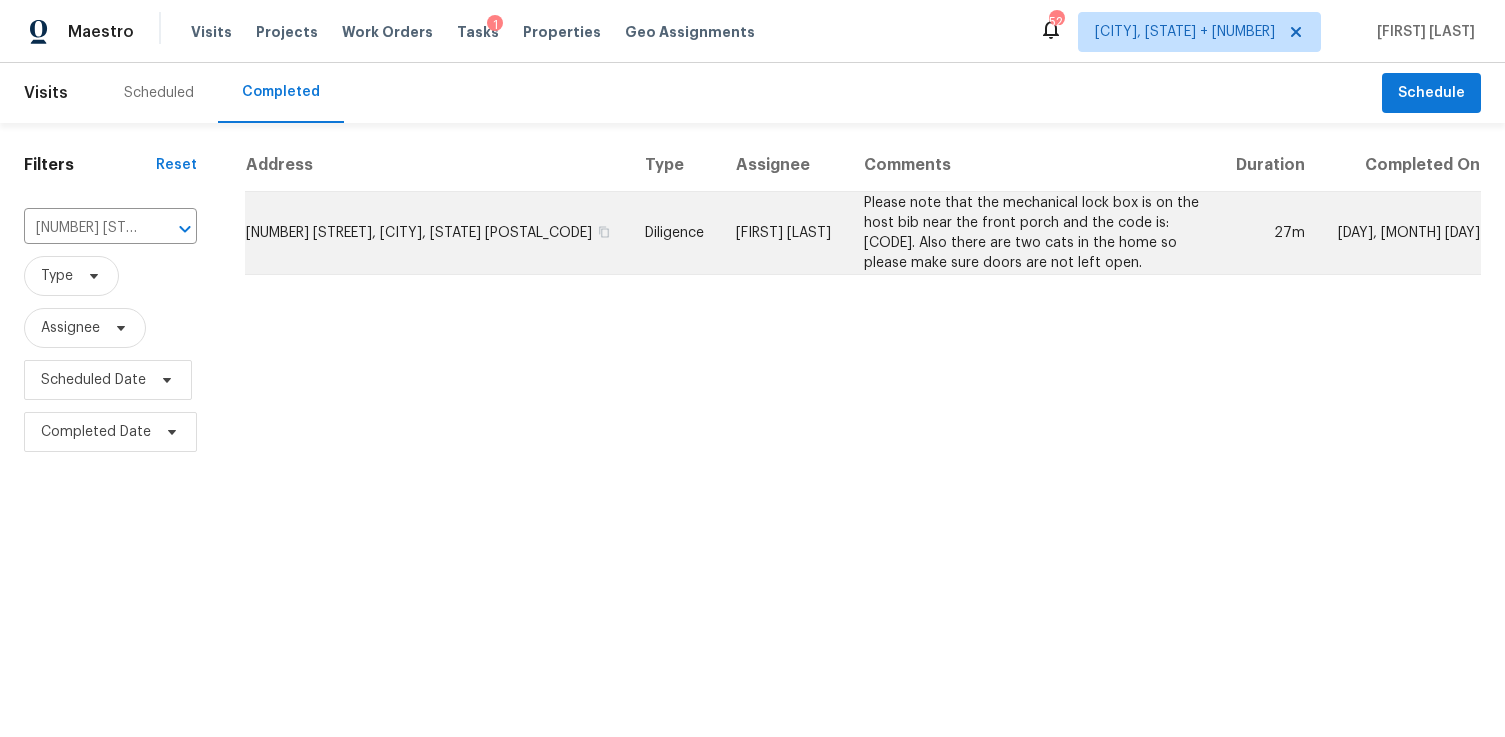 click on "[NUMBER] [STREET], [CITY], [STATE] [POSTAL_CODE]" at bounding box center [437, 233] 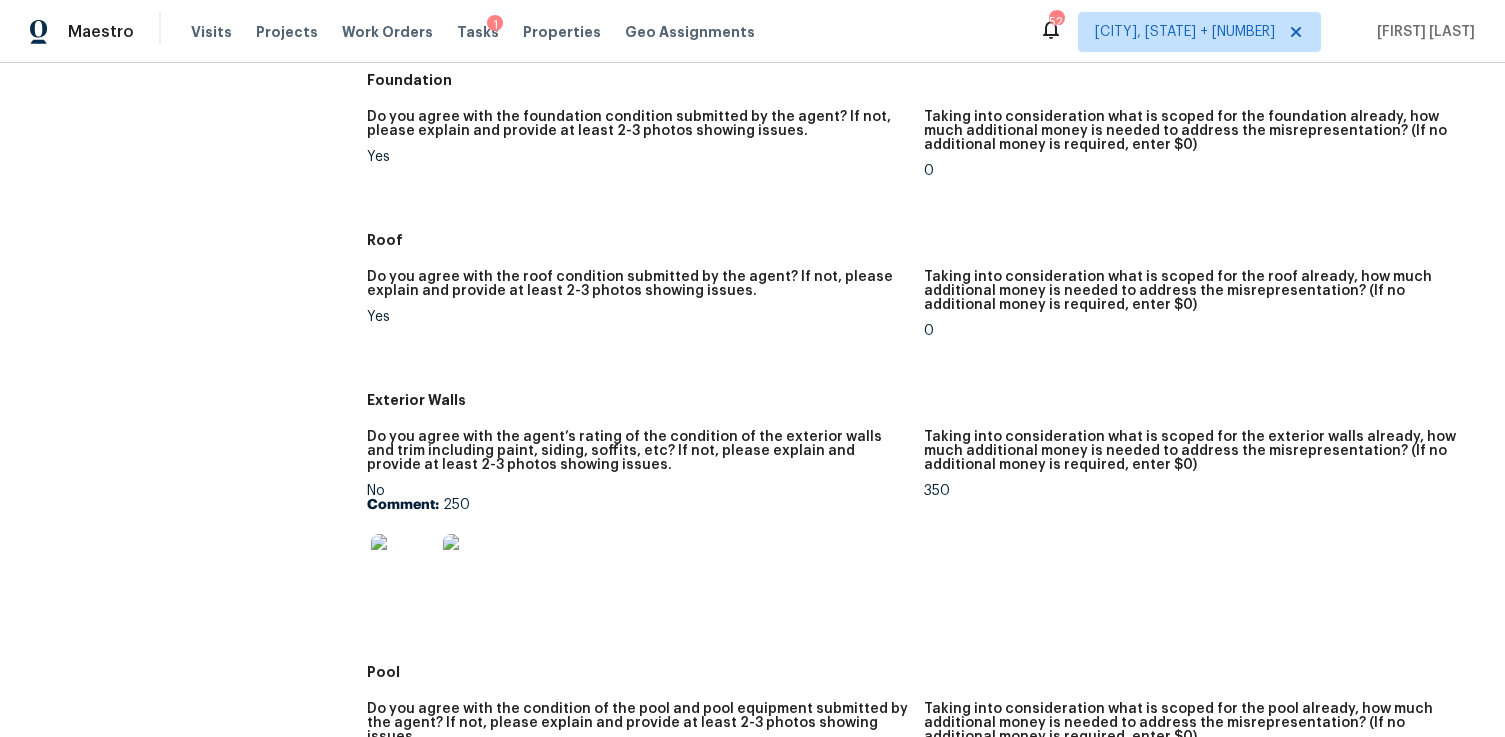 scroll, scrollTop: 440, scrollLeft: 0, axis: vertical 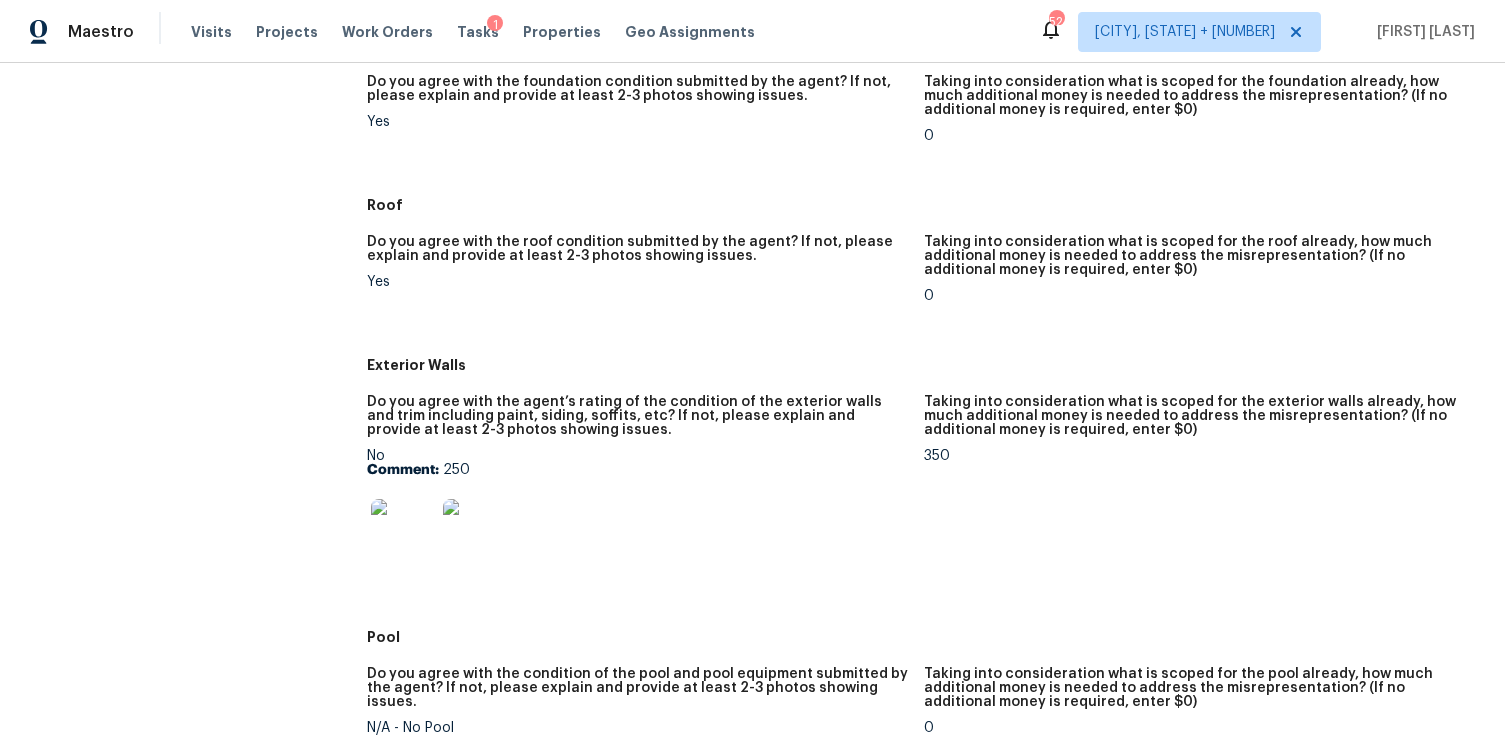 click at bounding box center [403, 531] 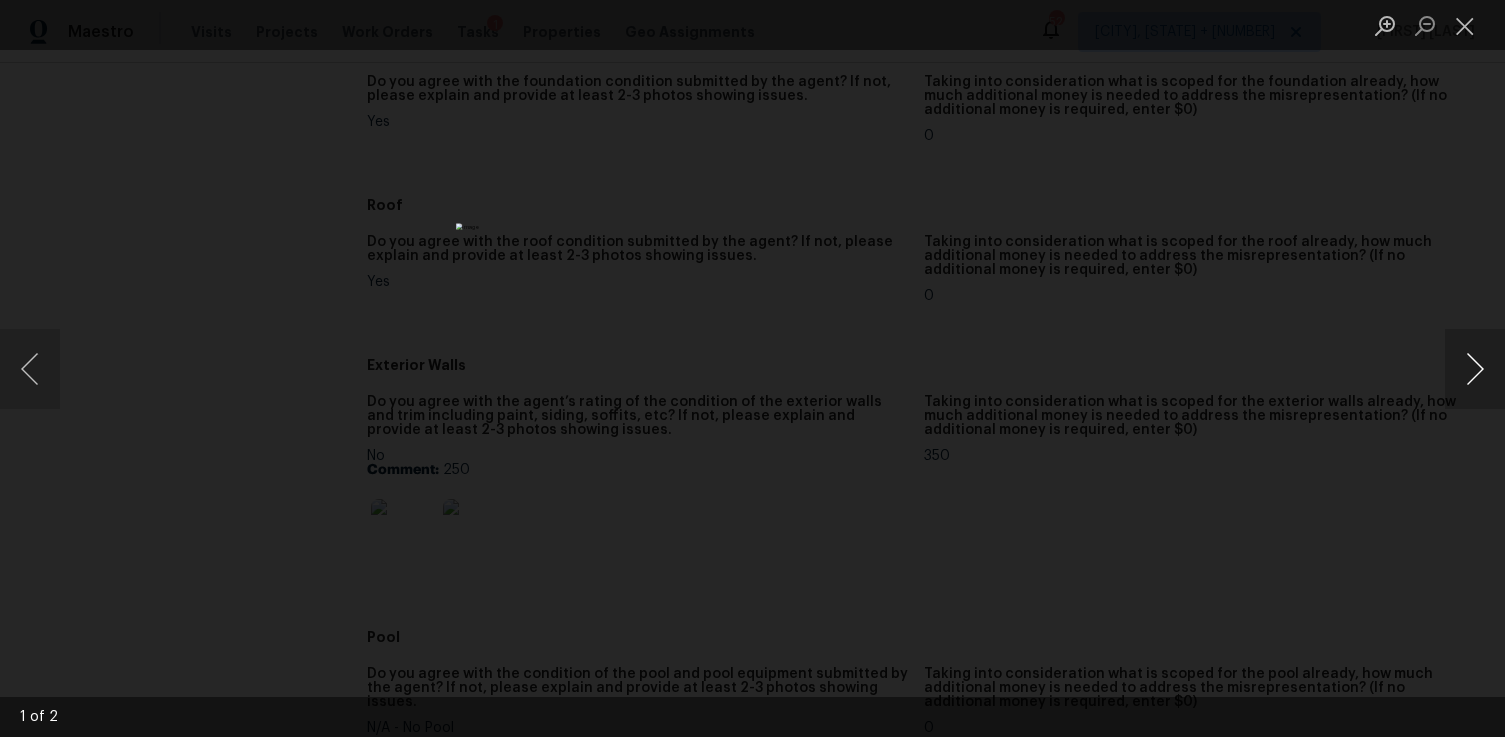 click at bounding box center [1475, 369] 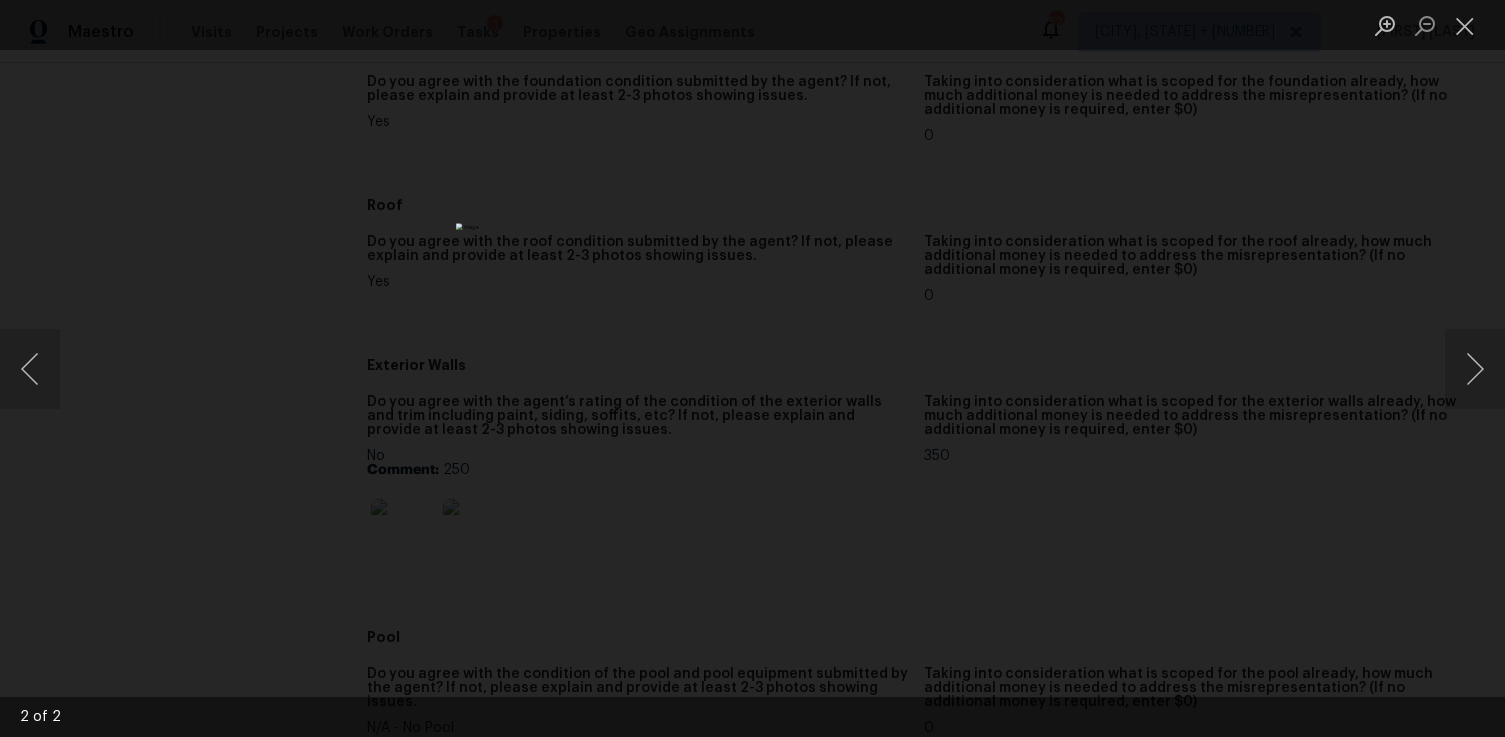 click at bounding box center (752, 368) 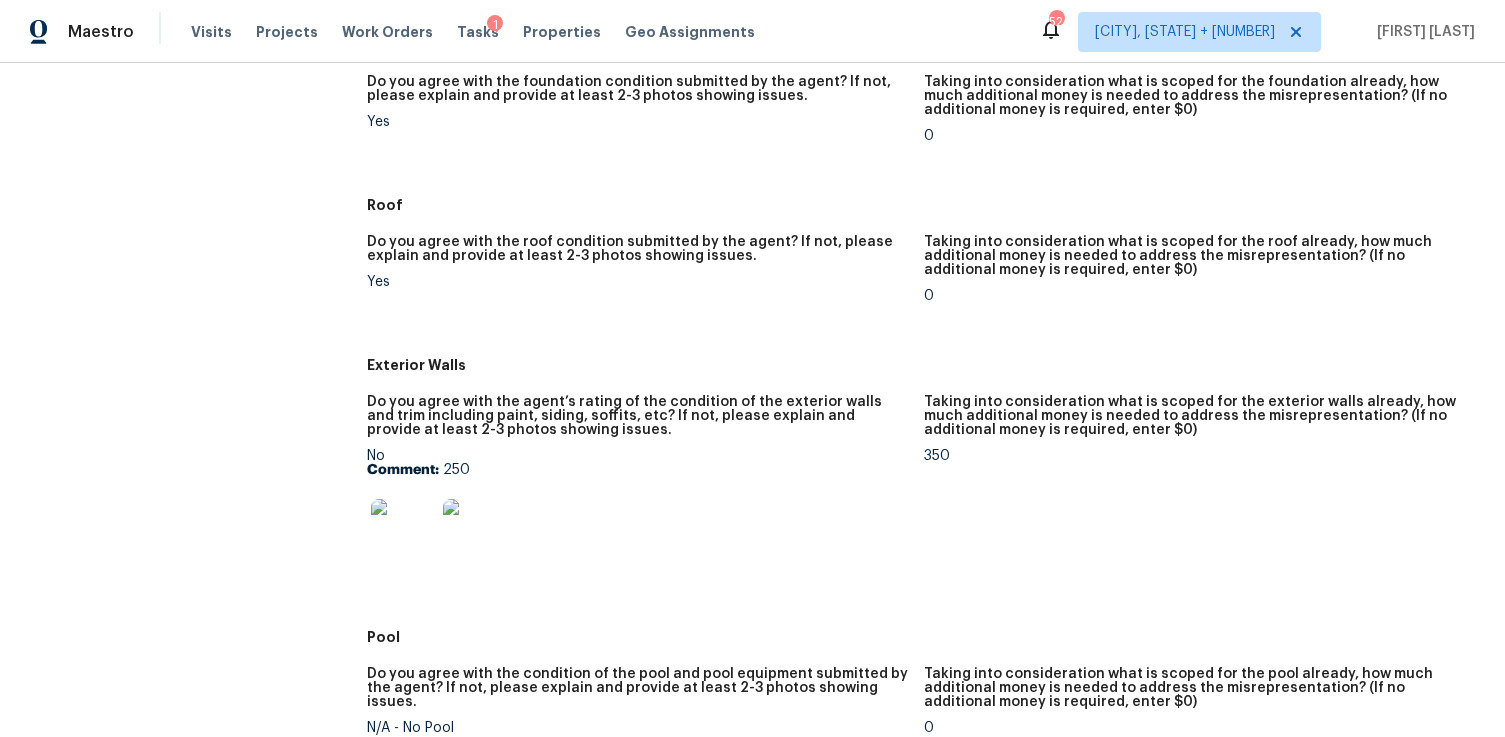 click at bounding box center [403, 531] 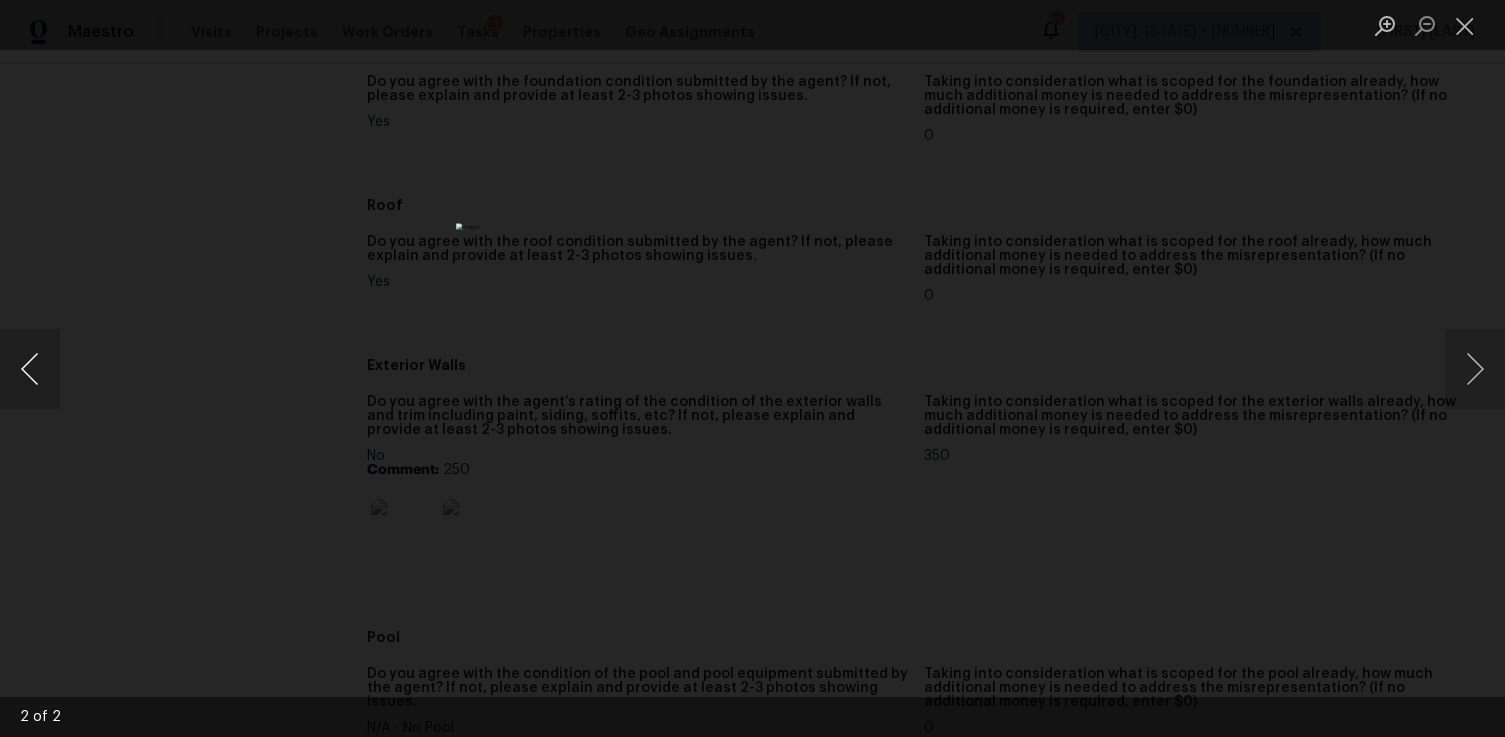 click at bounding box center (30, 369) 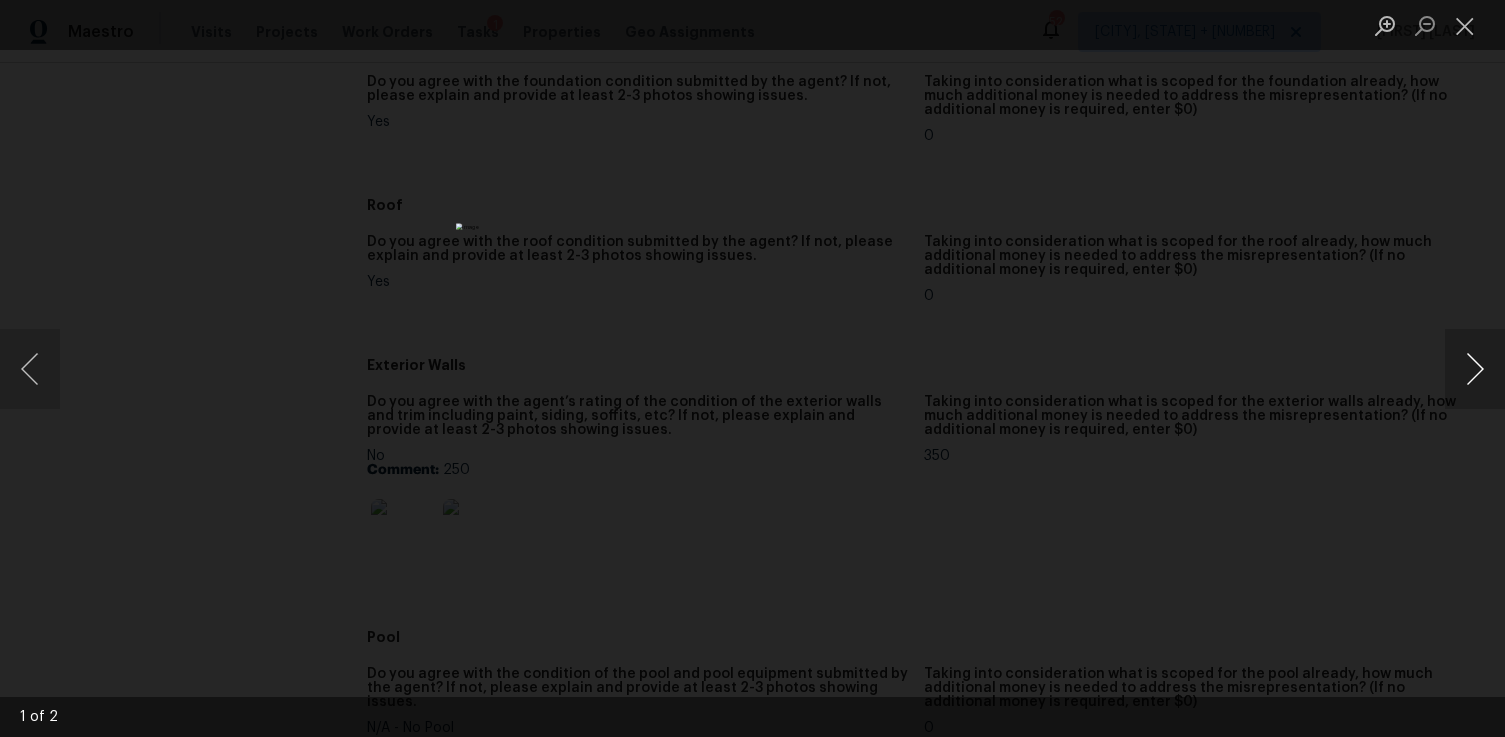 click at bounding box center [1475, 369] 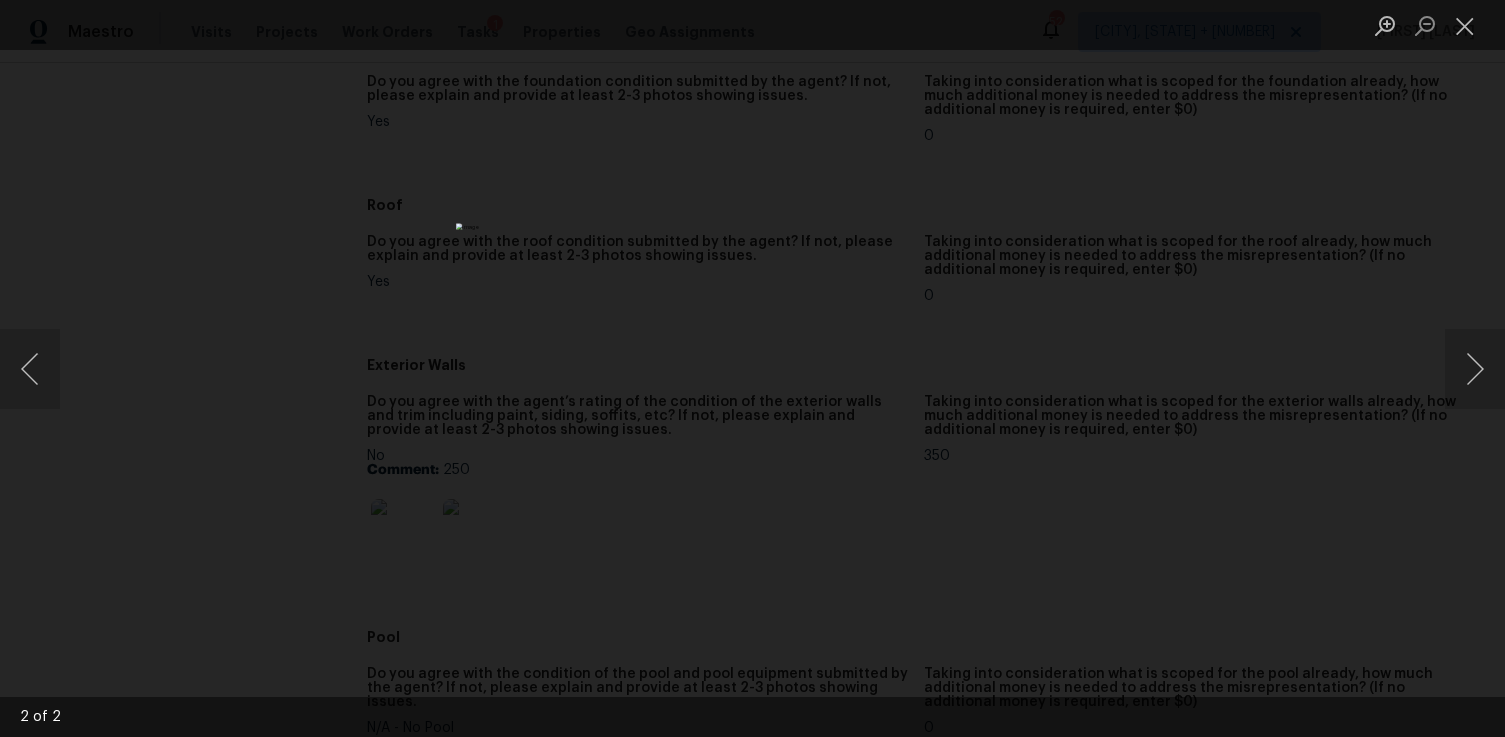 click at bounding box center [752, 368] 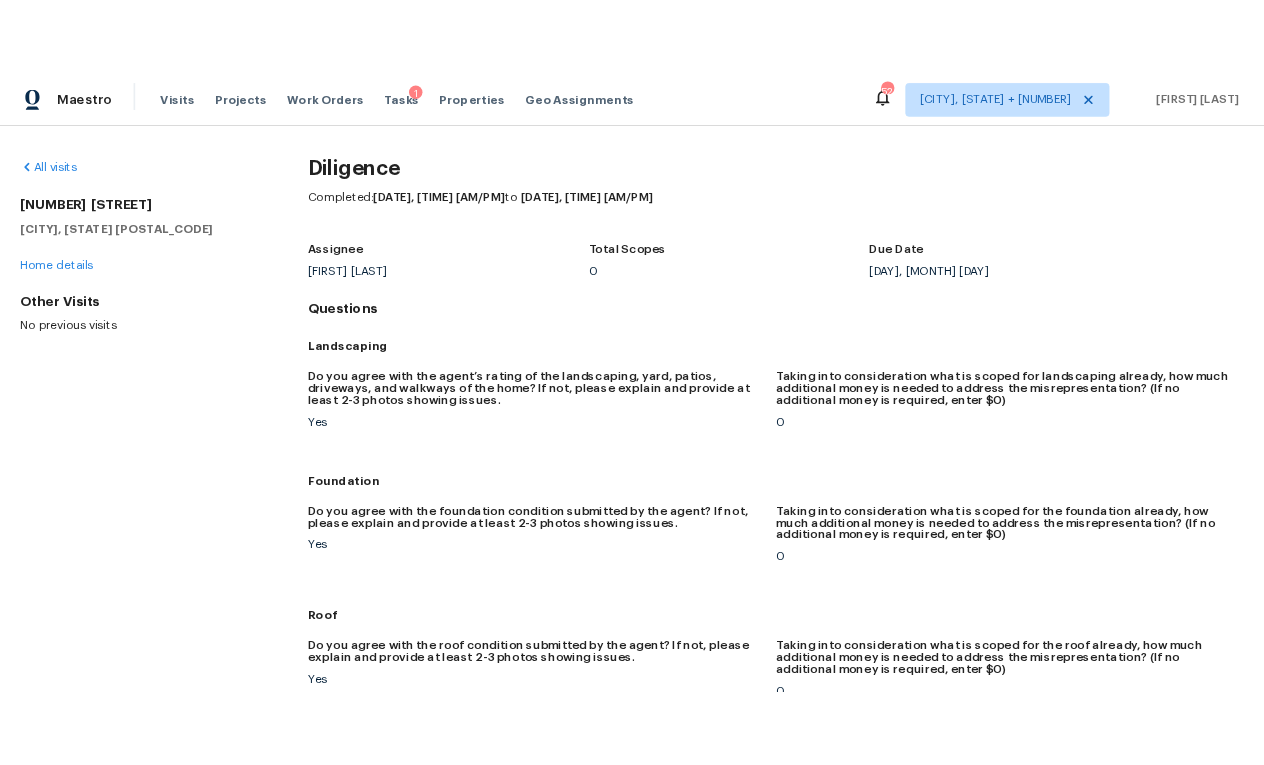scroll, scrollTop: 0, scrollLeft: 0, axis: both 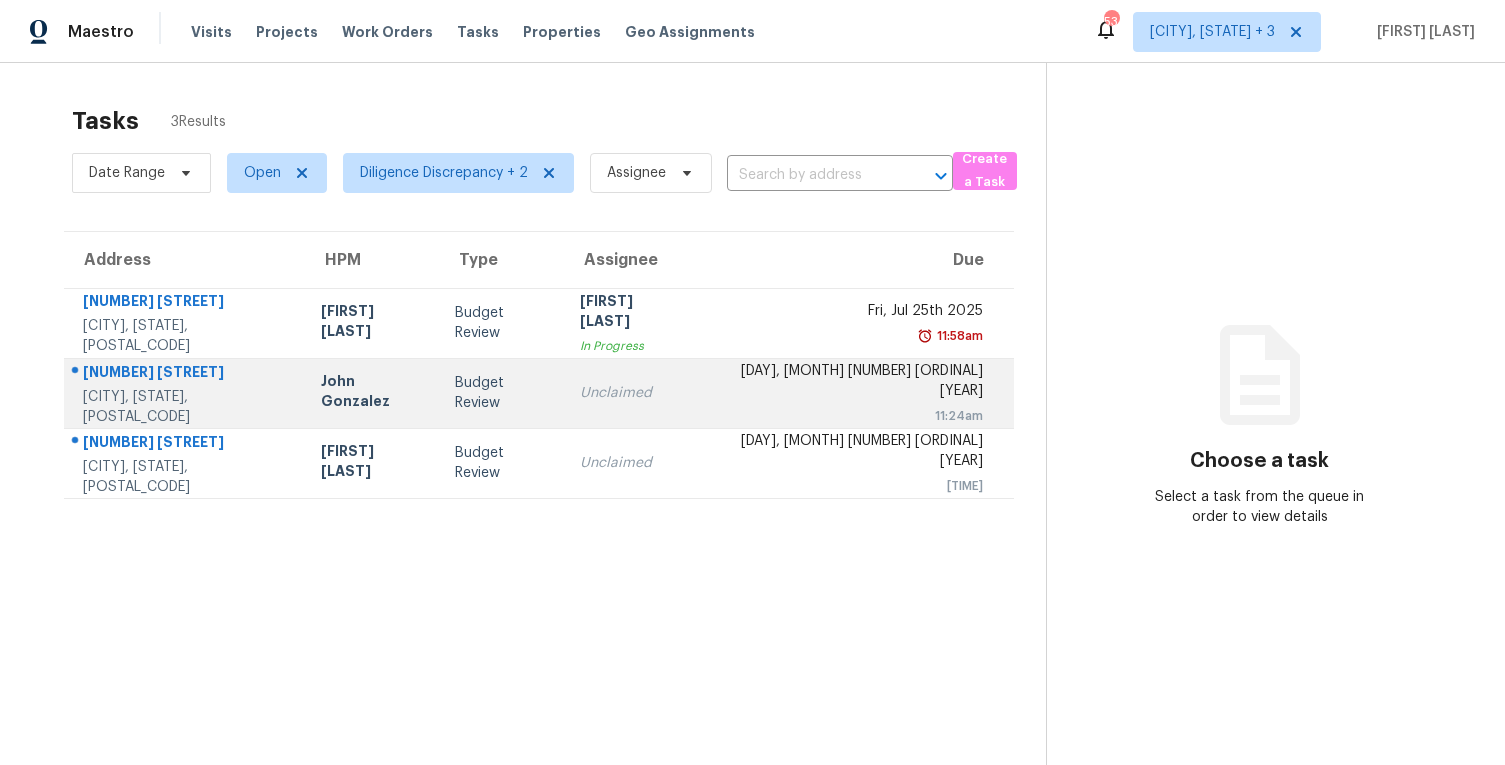click on "Unclaimed" at bounding box center (631, 393) 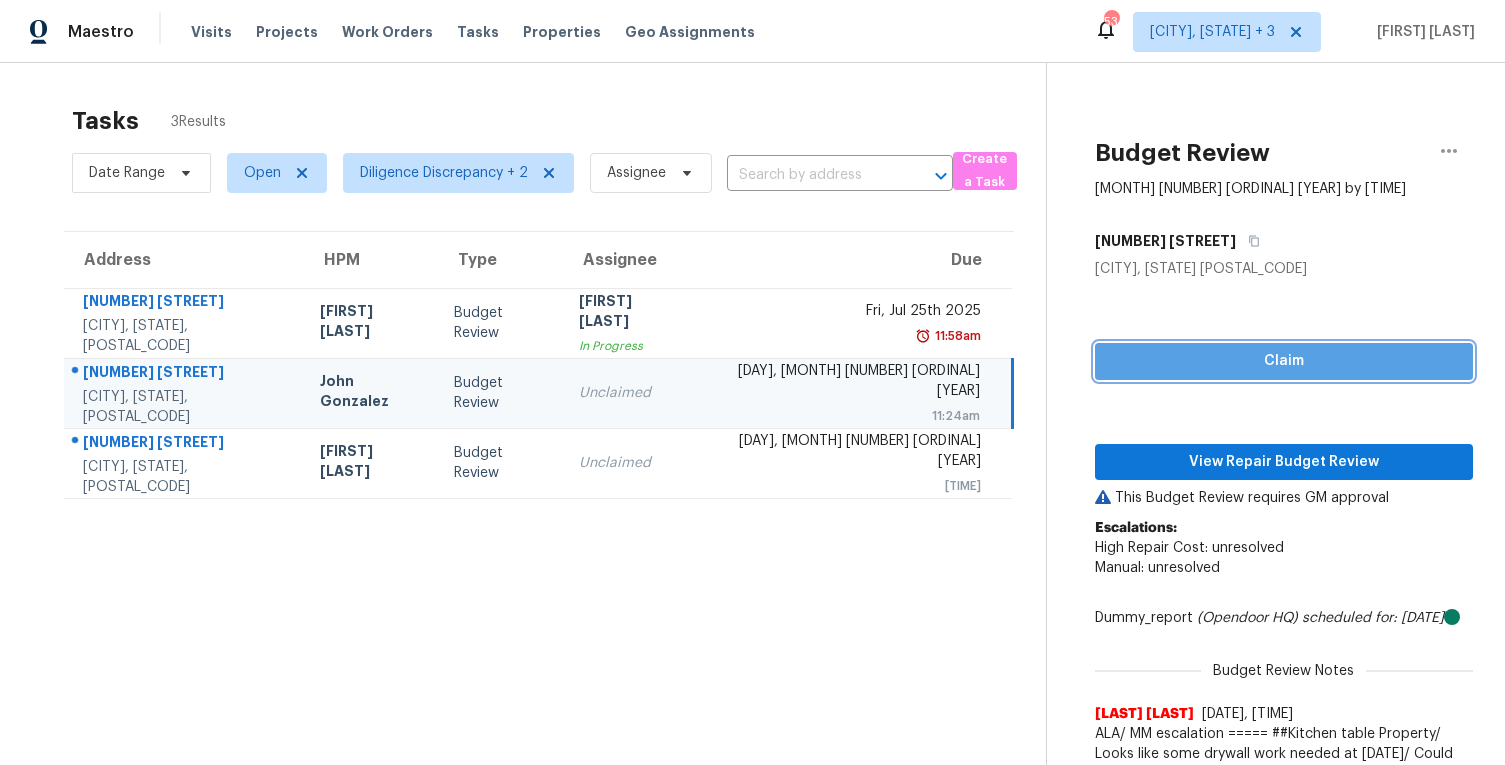 click on "Claim" at bounding box center (1284, 361) 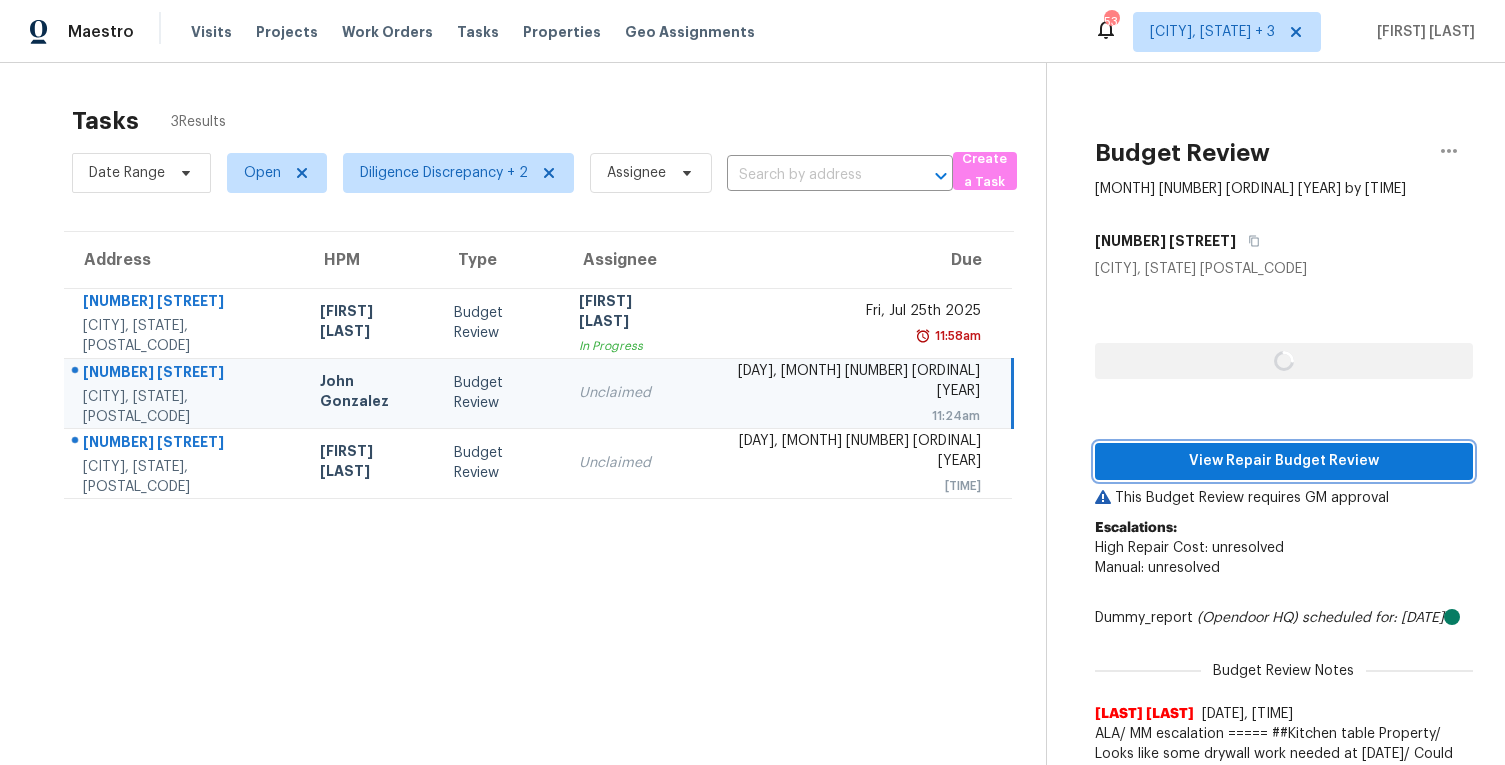 click on "View Repair Budget Review" at bounding box center [1284, 461] 